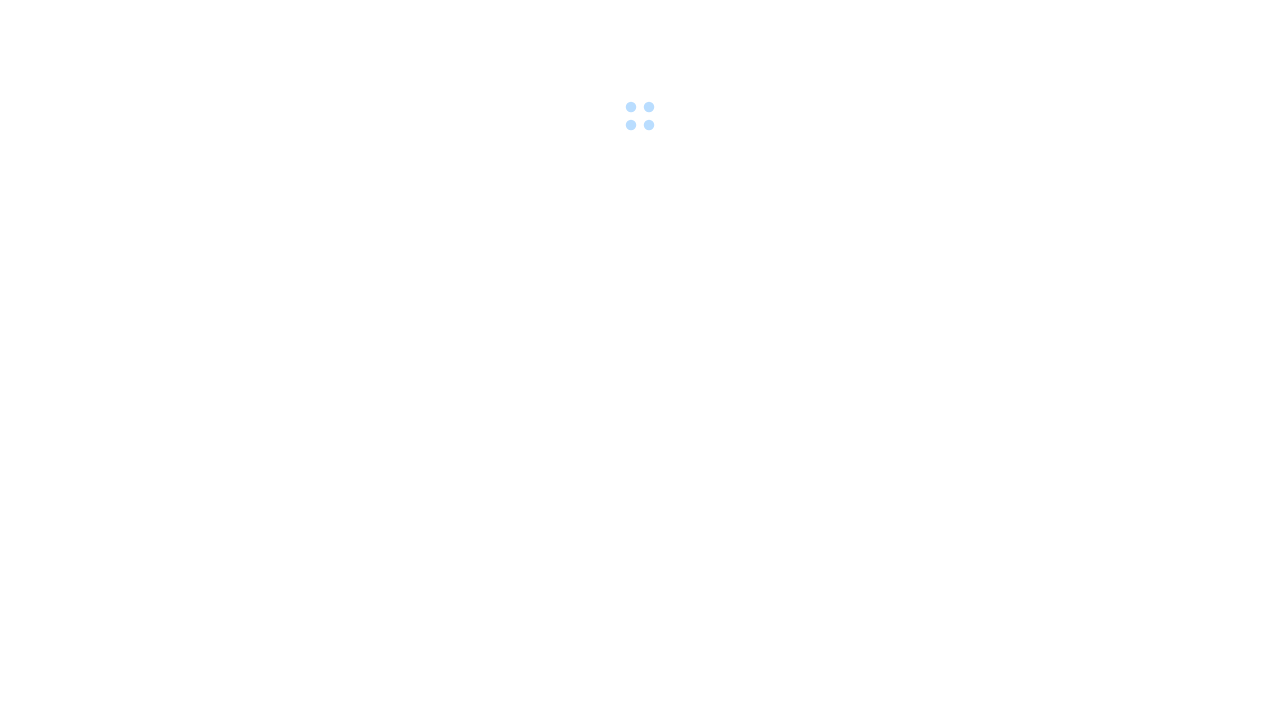 scroll, scrollTop: 0, scrollLeft: 0, axis: both 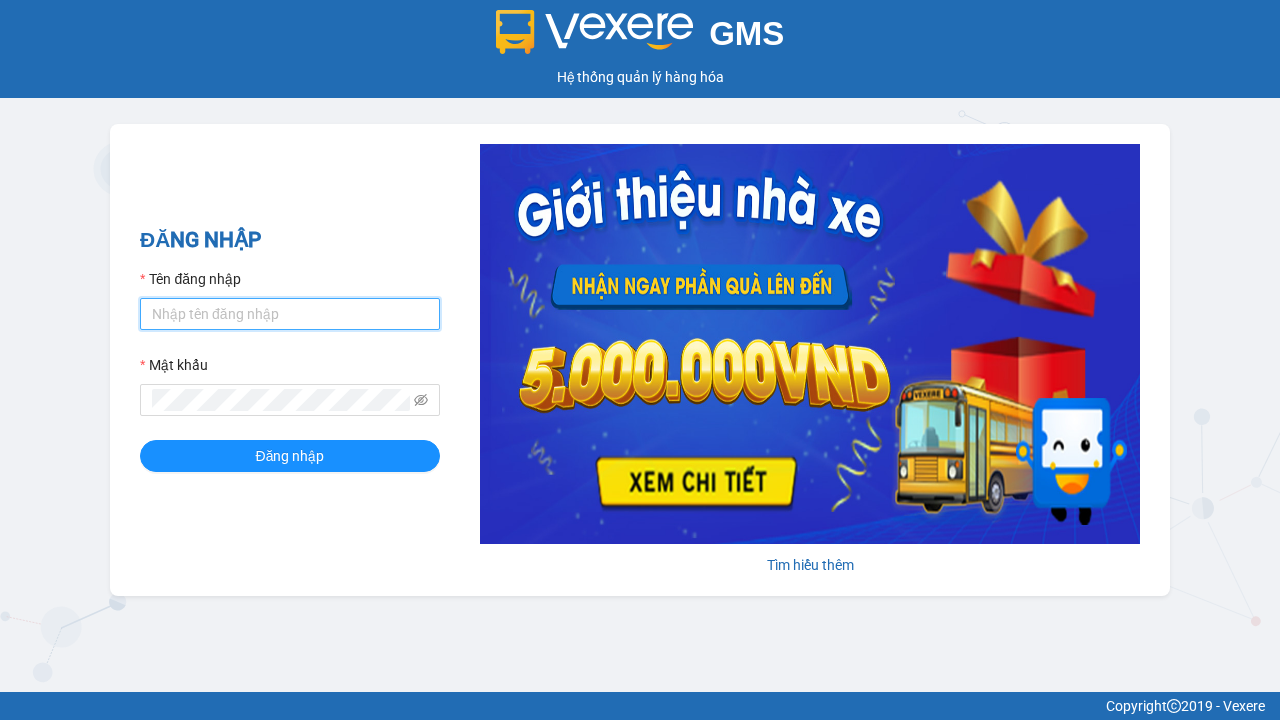 click on "Tên đăng nhập" at bounding box center (290, 314) 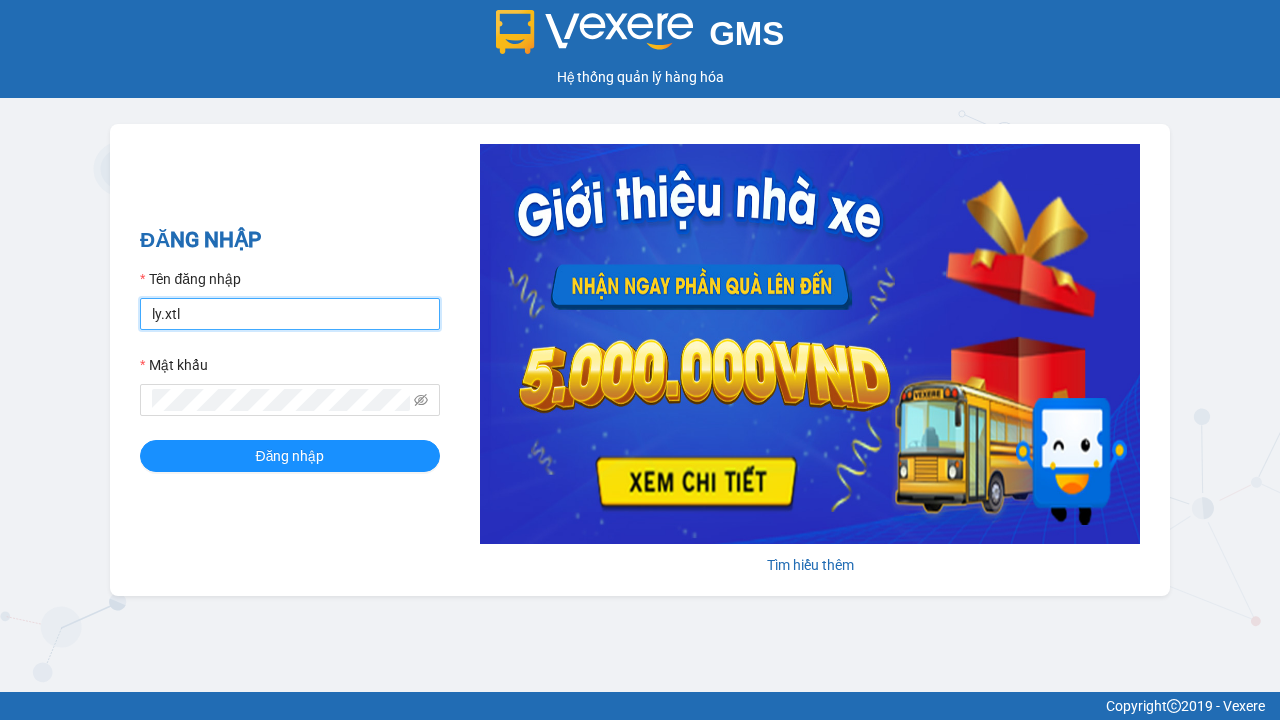 type on "ly.xtl" 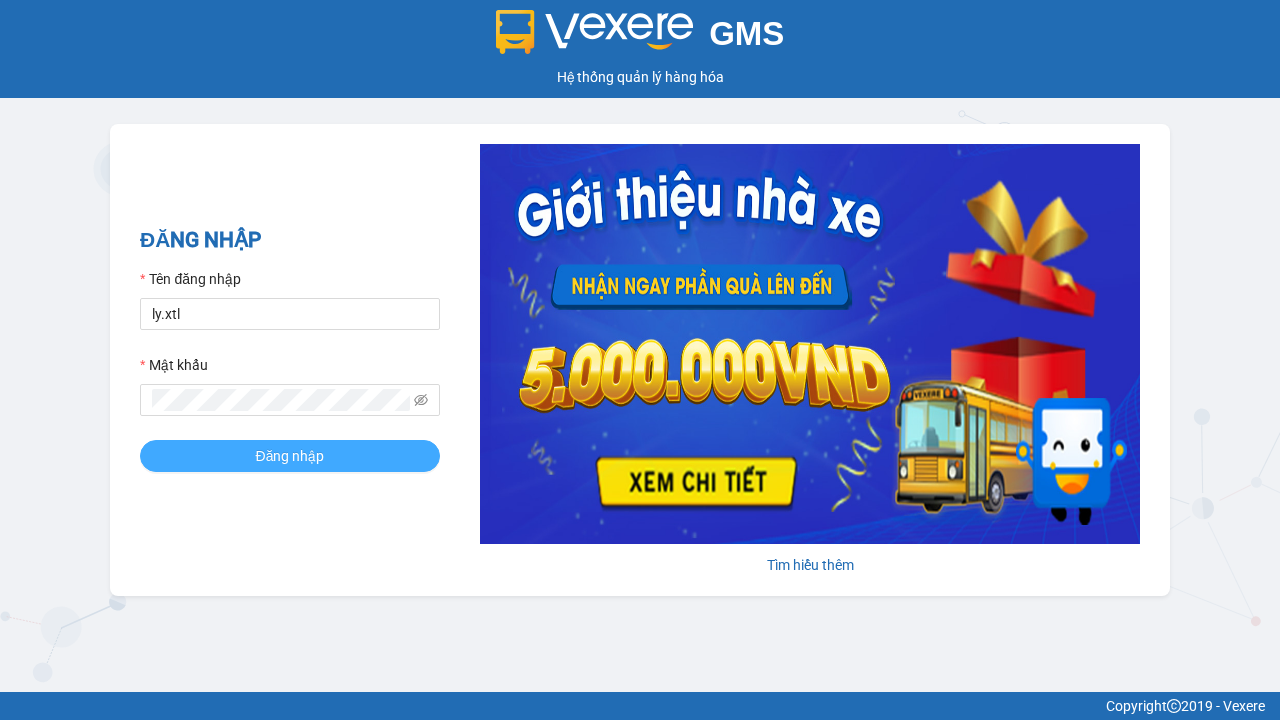 click on "Đăng nhập" at bounding box center [290, 456] 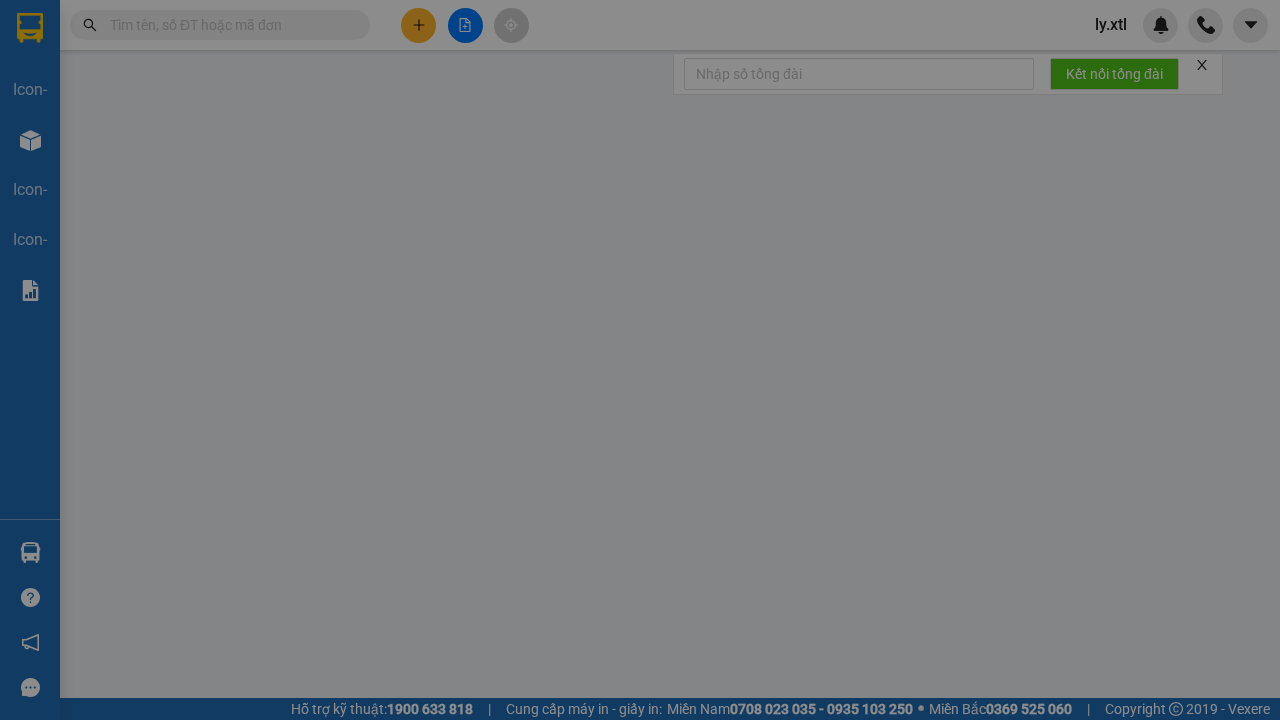 click on "VP Cầu [GEOGRAPHIC_DATA]" at bounding box center (640, 245) 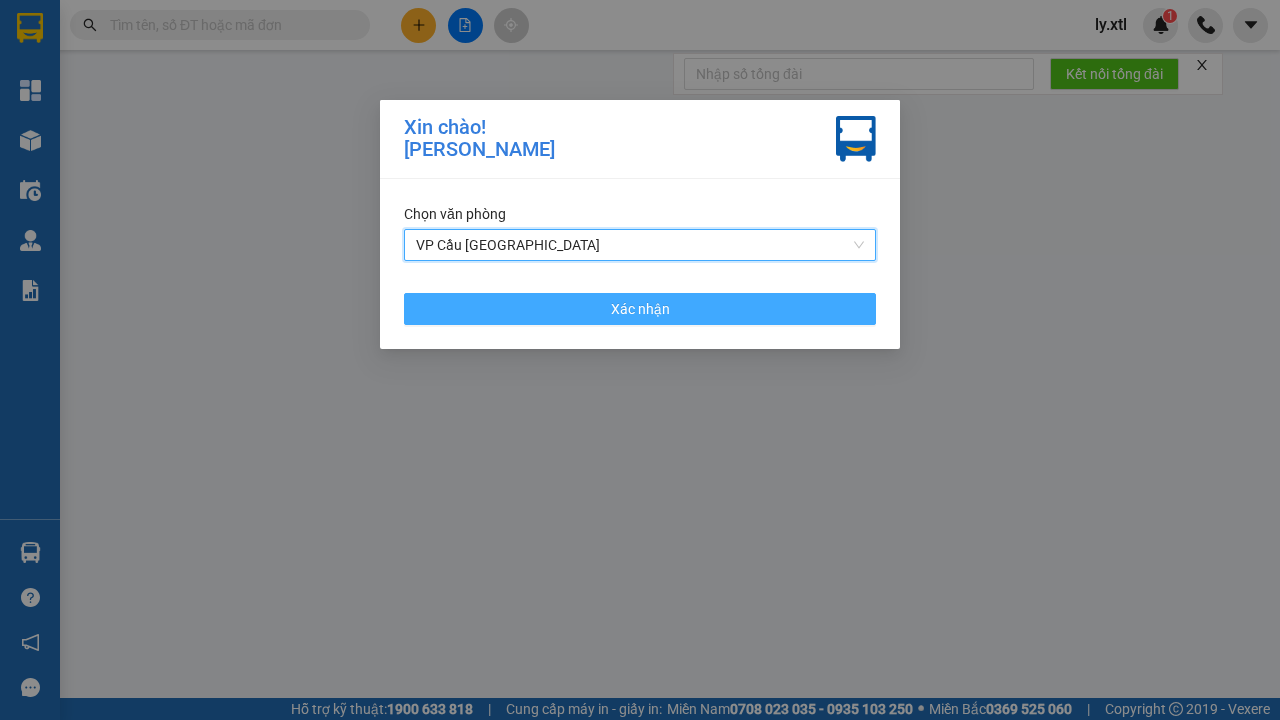 click on "Xác nhận" at bounding box center (640, 309) 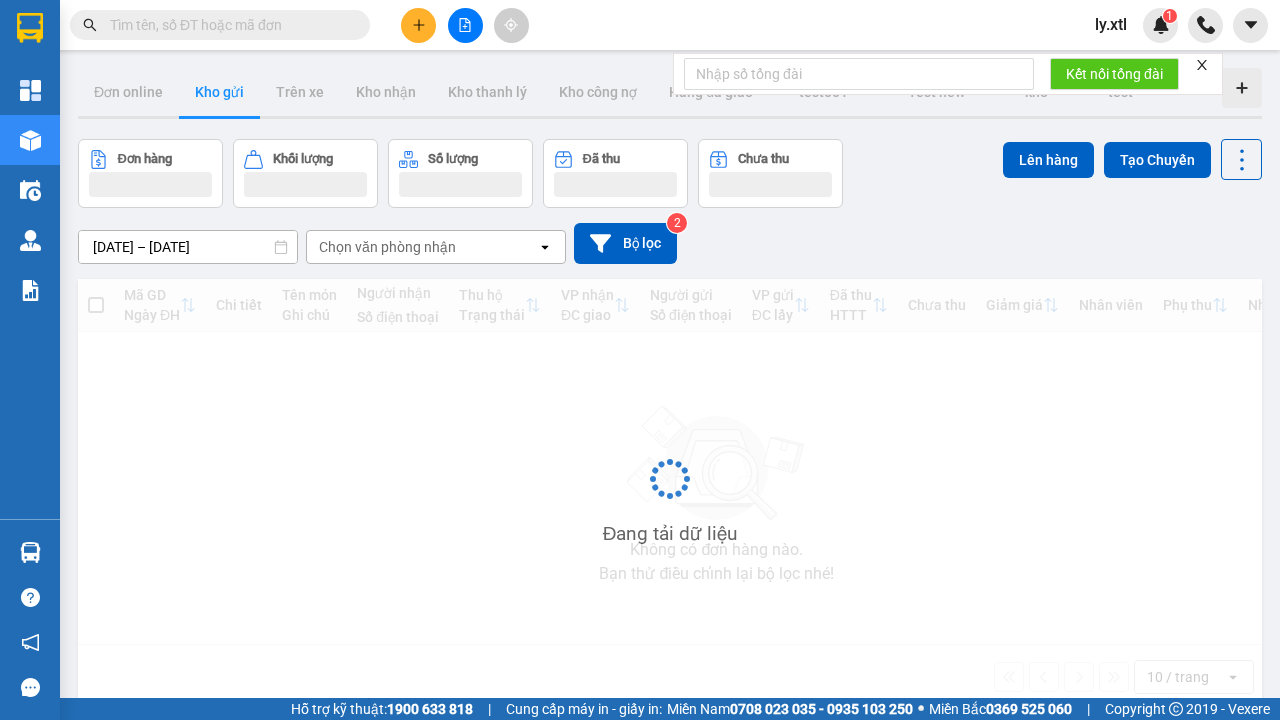 click 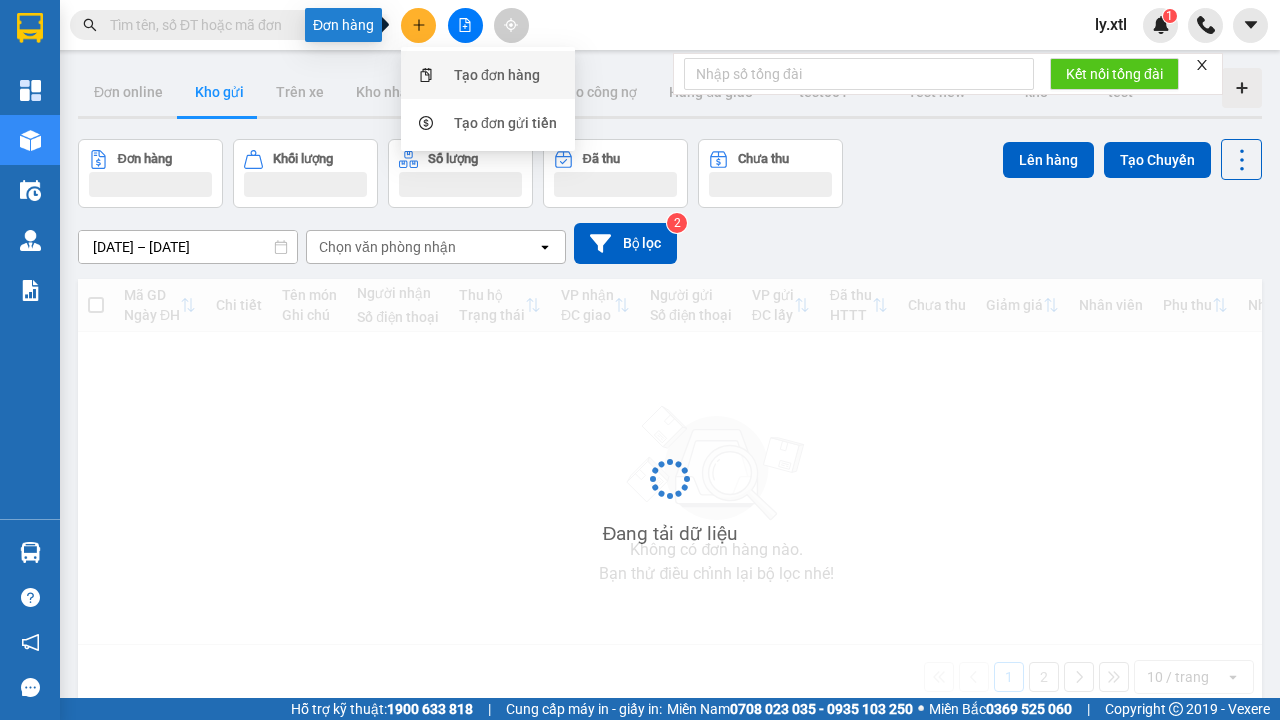 click on "Tạo đơn hàng" at bounding box center (497, 75) 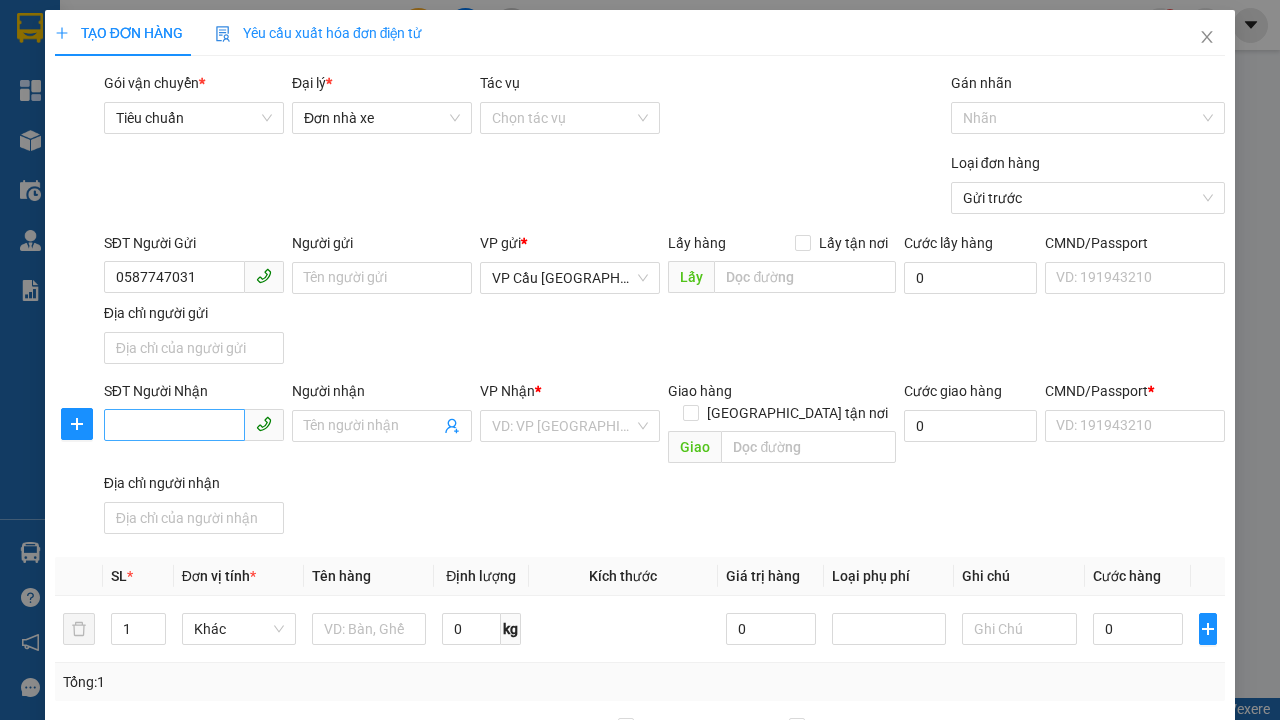 type on "0587747031" 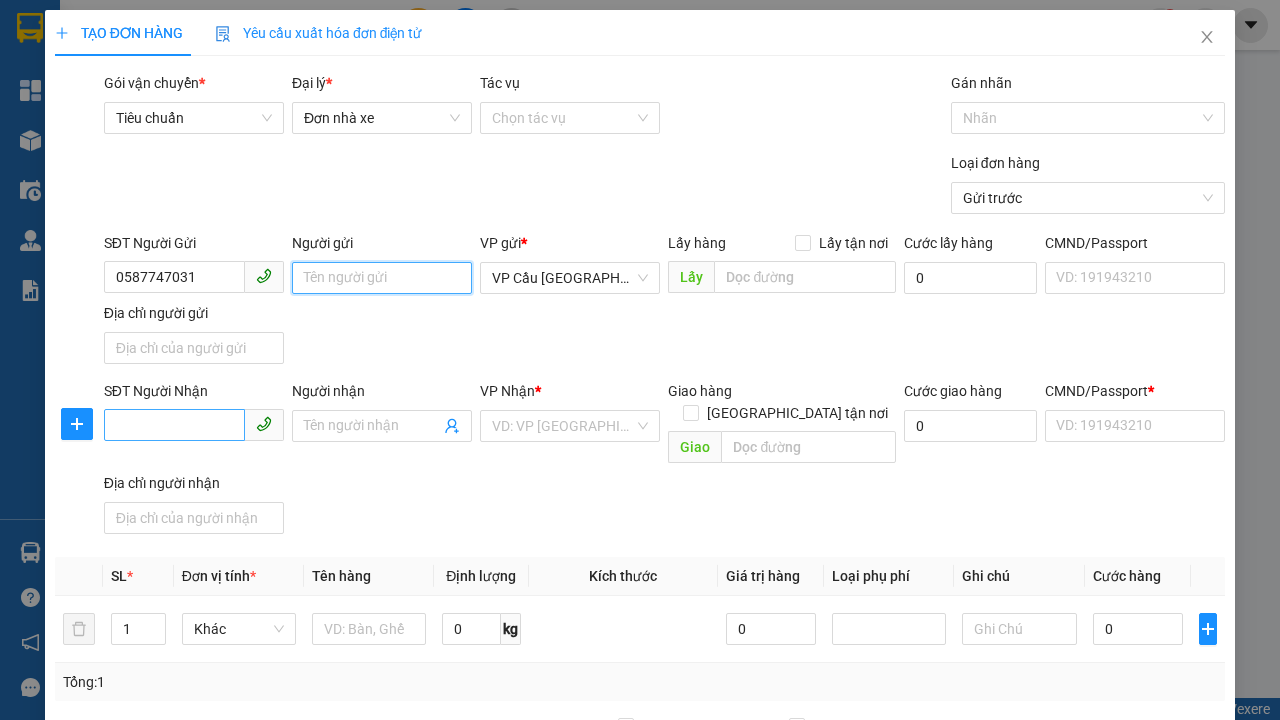 click on "Người gửi" at bounding box center (382, 278) 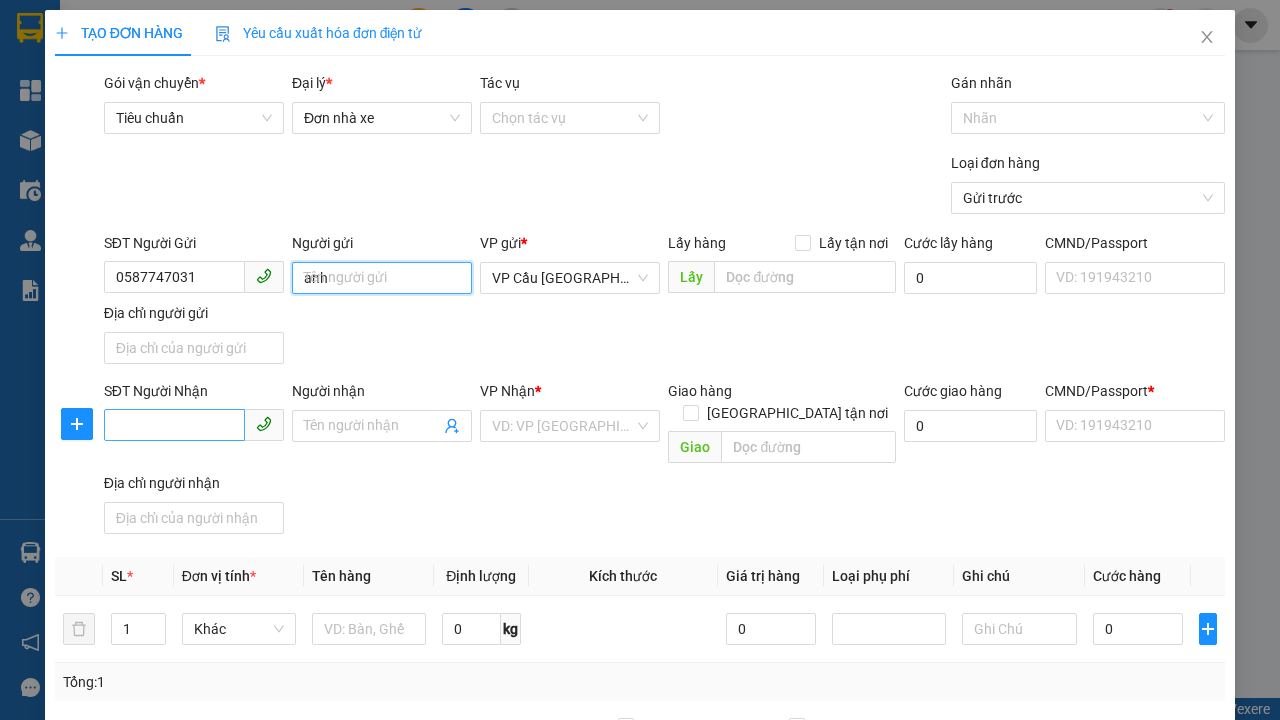 click on "VP Cầu [GEOGRAPHIC_DATA]" at bounding box center [570, 278] 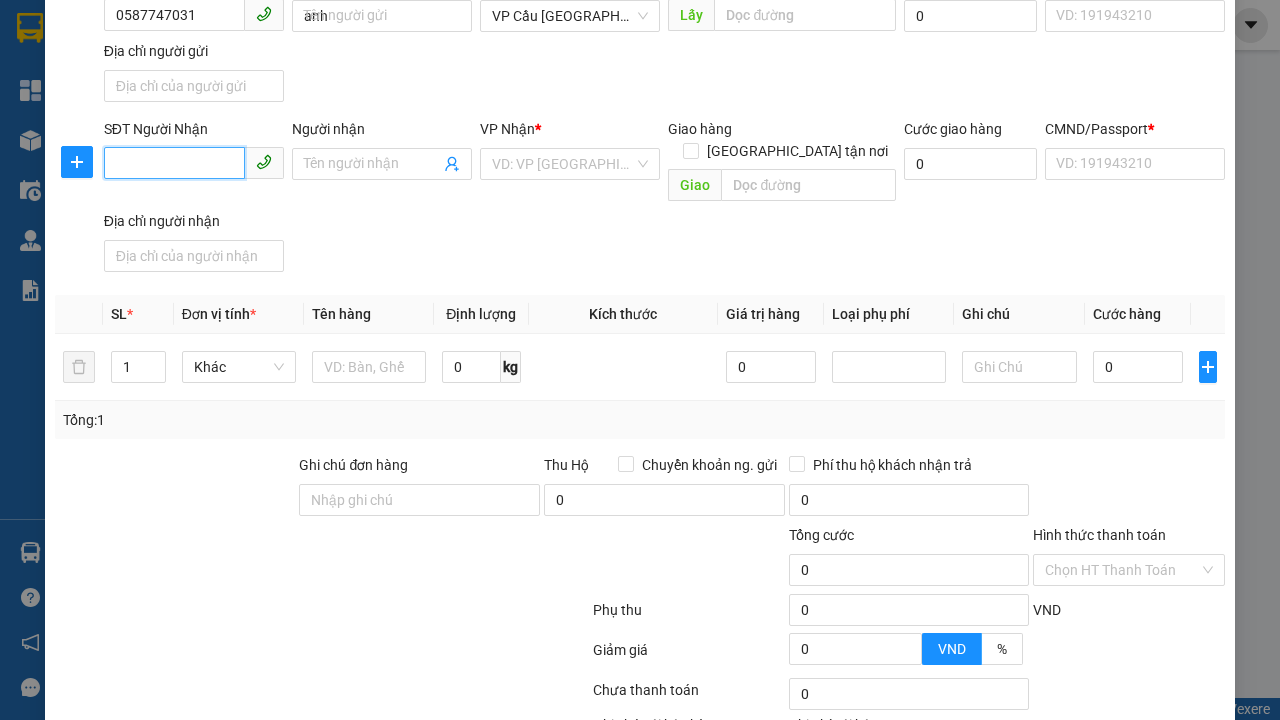 click on "SĐT Người Nhận" at bounding box center (174, 163) 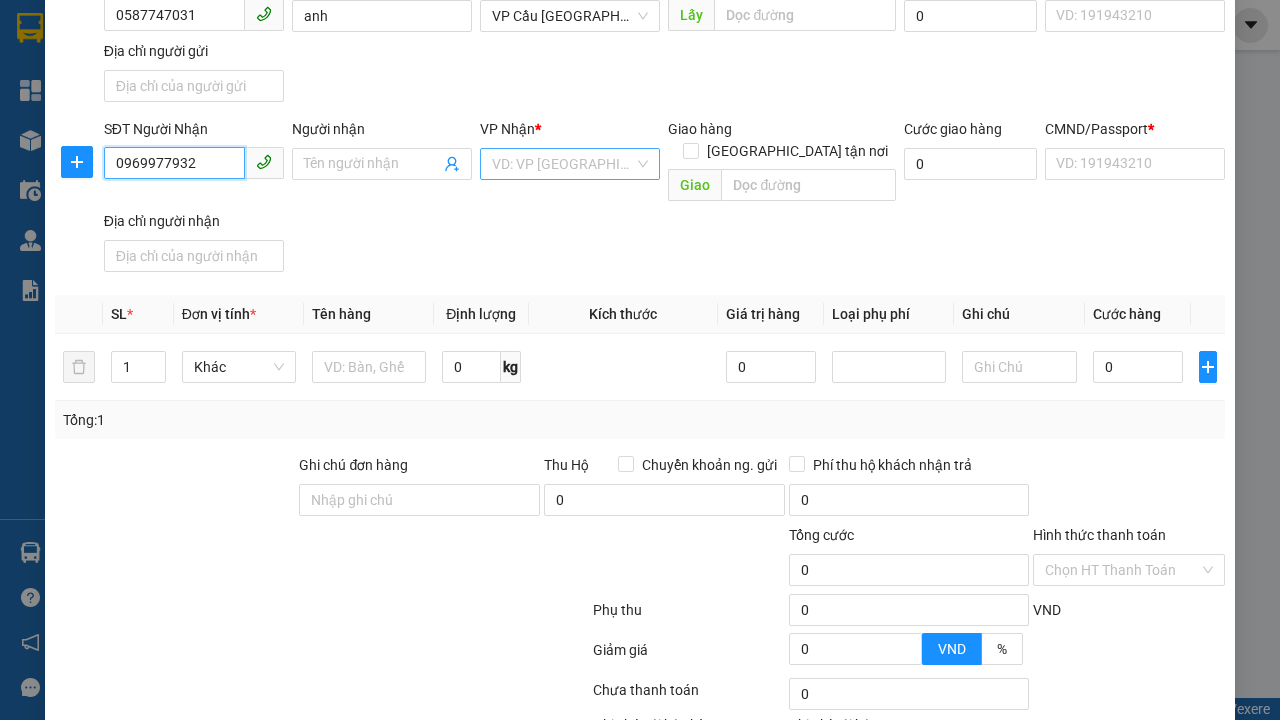 type on "0969977932" 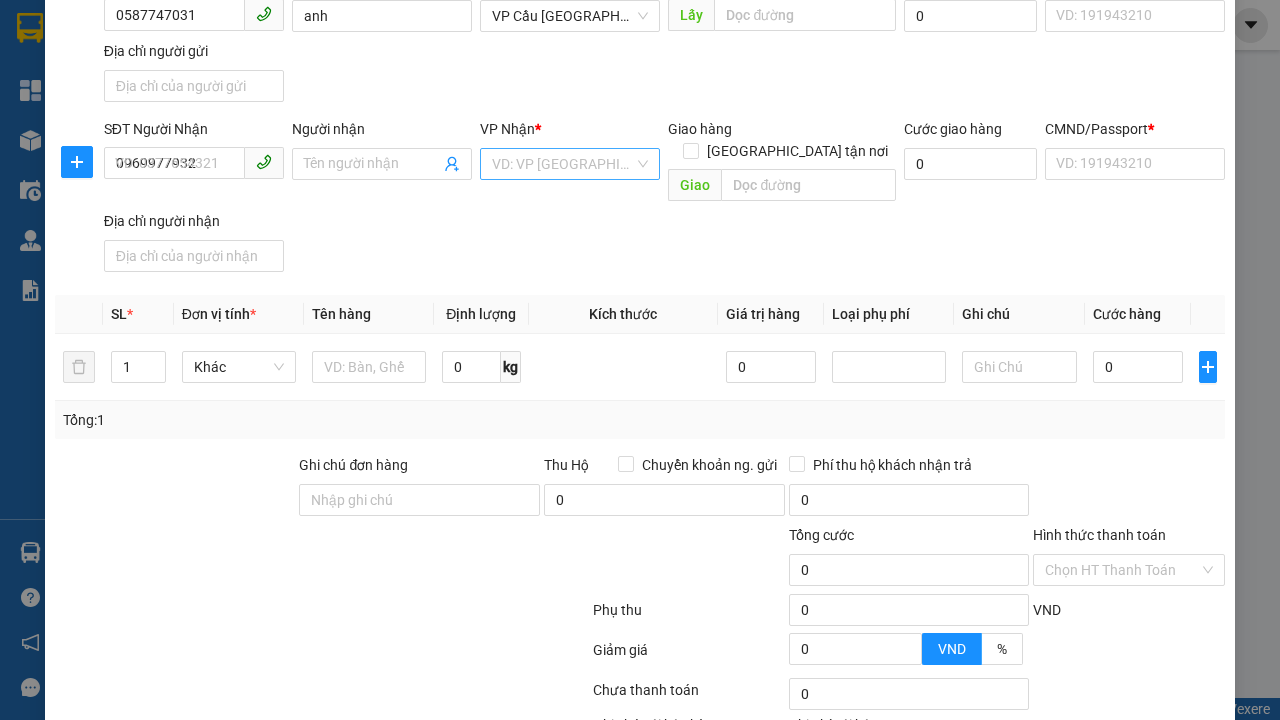 click on "Người nhận" at bounding box center (372, 164) 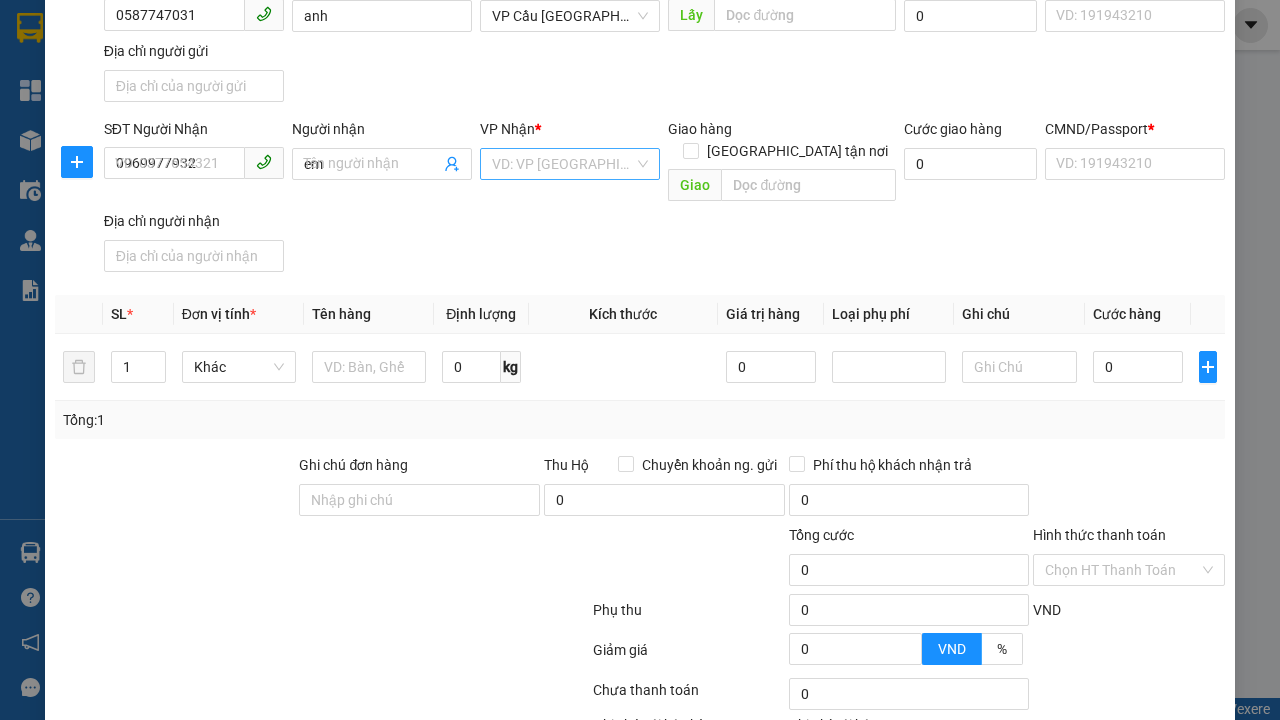 type on "em" 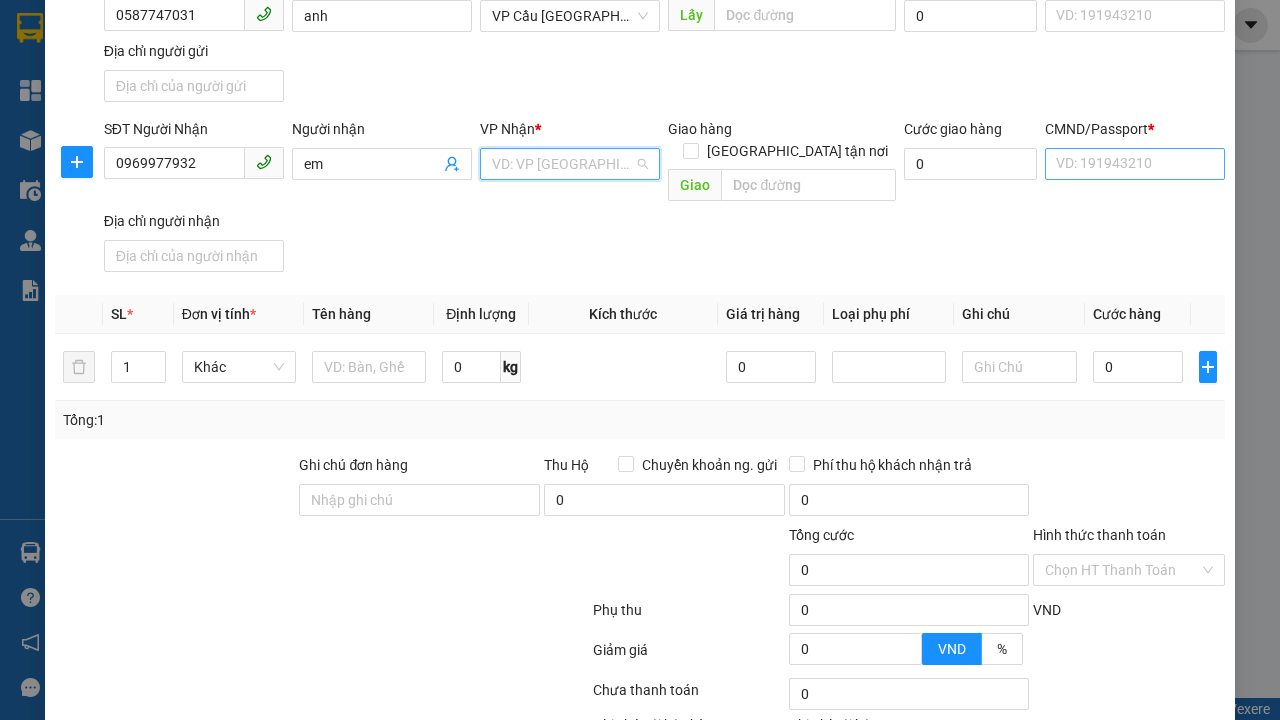 click on "VP Chợ Thị Nghè" at bounding box center [570, 396] 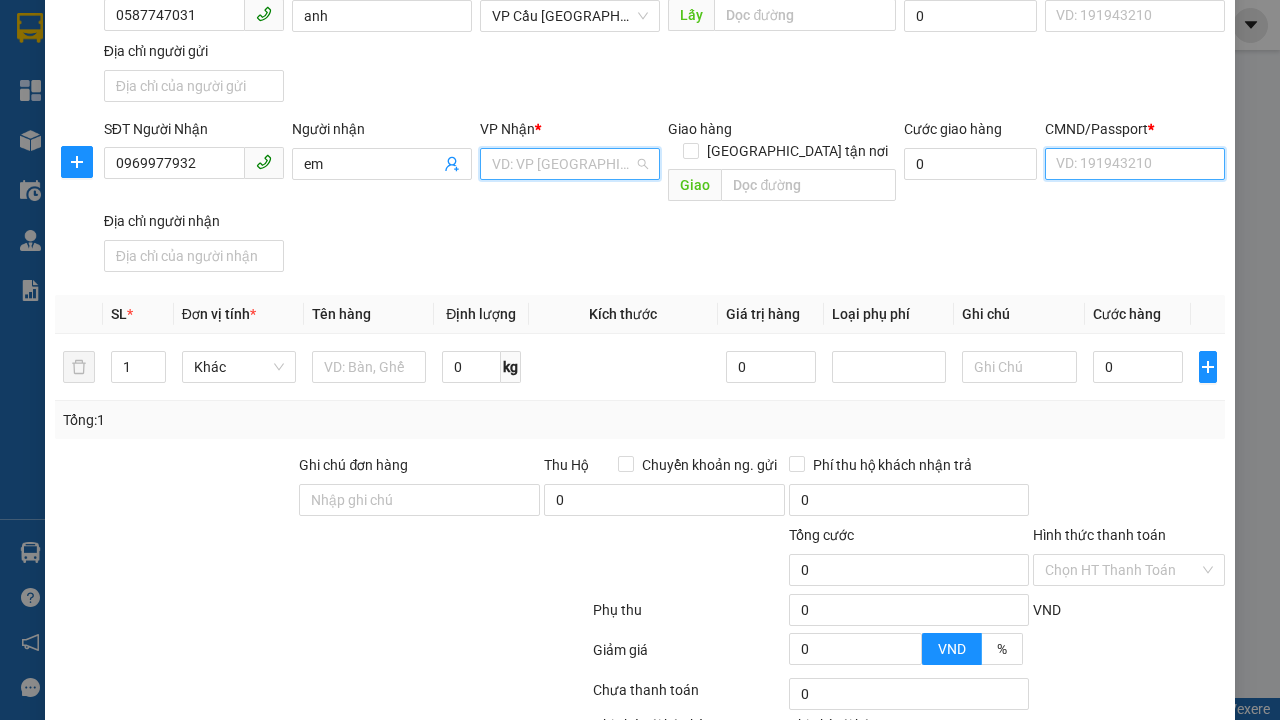 click on "CMND/Passport  *" at bounding box center (1135, 164) 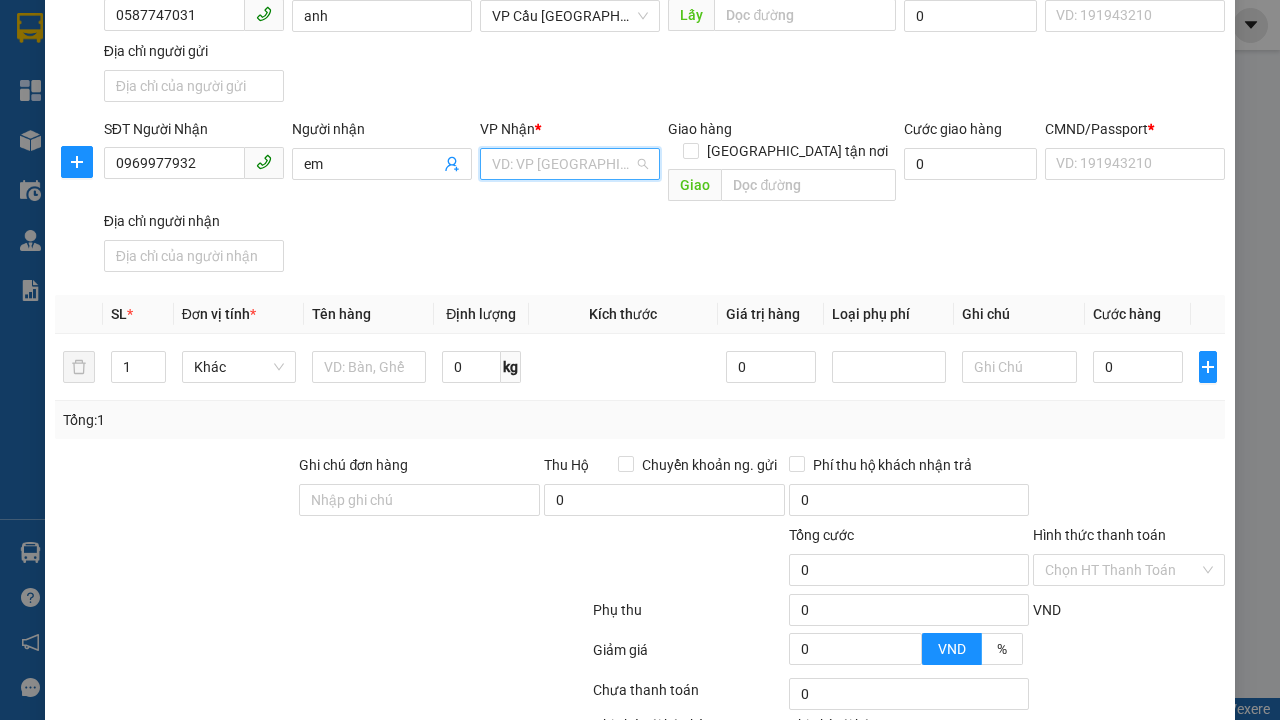 click on "SĐT Người Gửi 0587747031 Người gửi anh VP gửi  * VP Cầu [GEOGRAPHIC_DATA] Lấy hàng Lấy tận nơi Lấy Cước lấy hàng 0 CMND/Passport VD: [PASSPORT] Địa chỉ người gửi" at bounding box center [664, 40] 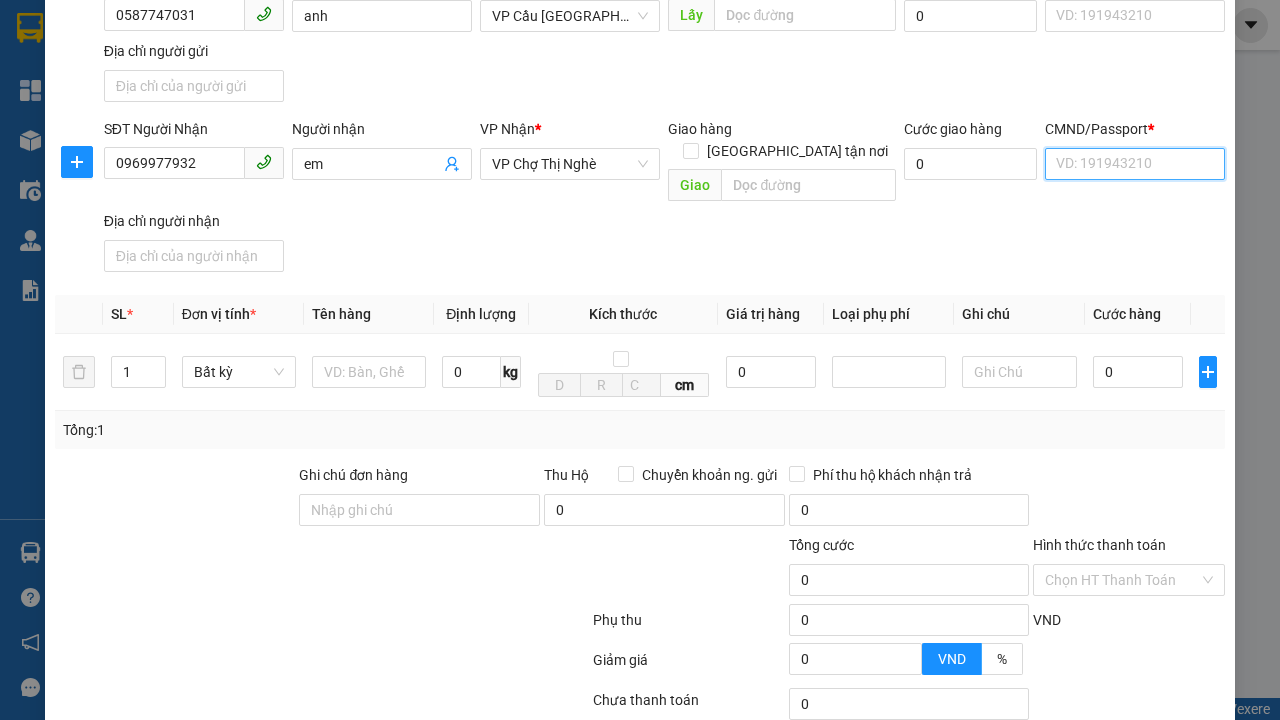 click on "CMND/Passport  *" at bounding box center [1135, 164] 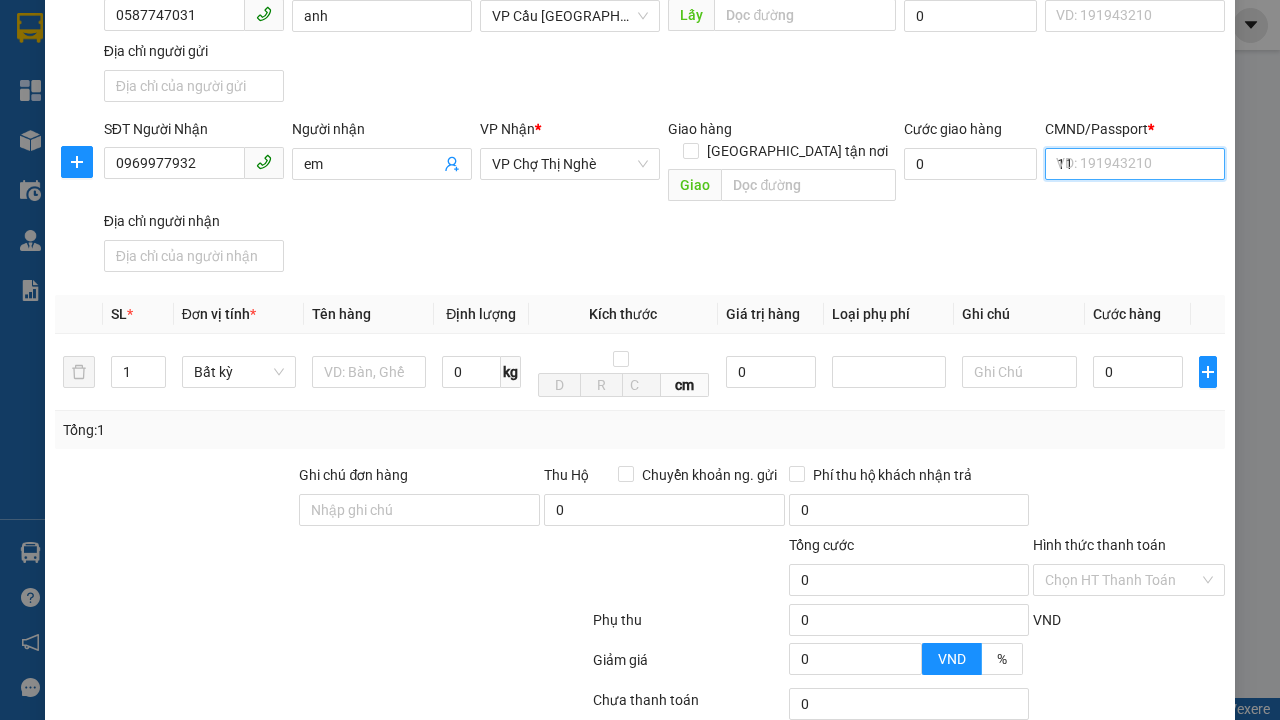scroll, scrollTop: 232, scrollLeft: 0, axis: vertical 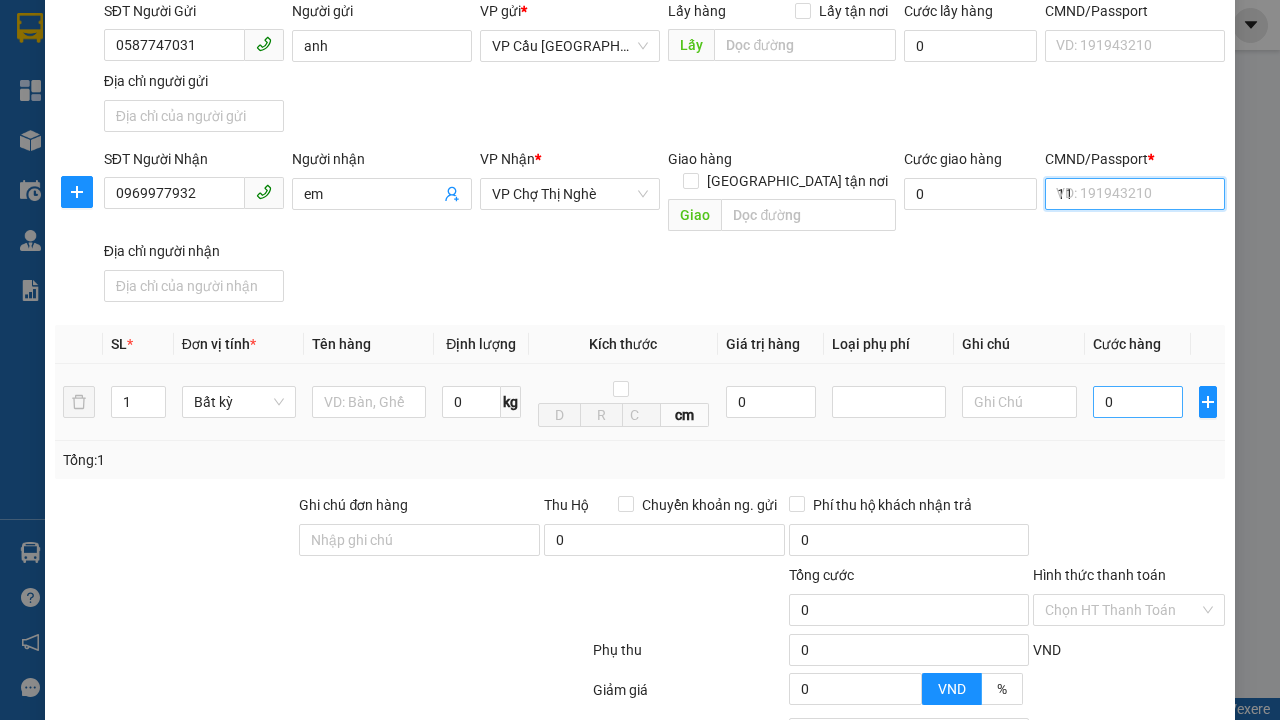 type on "11" 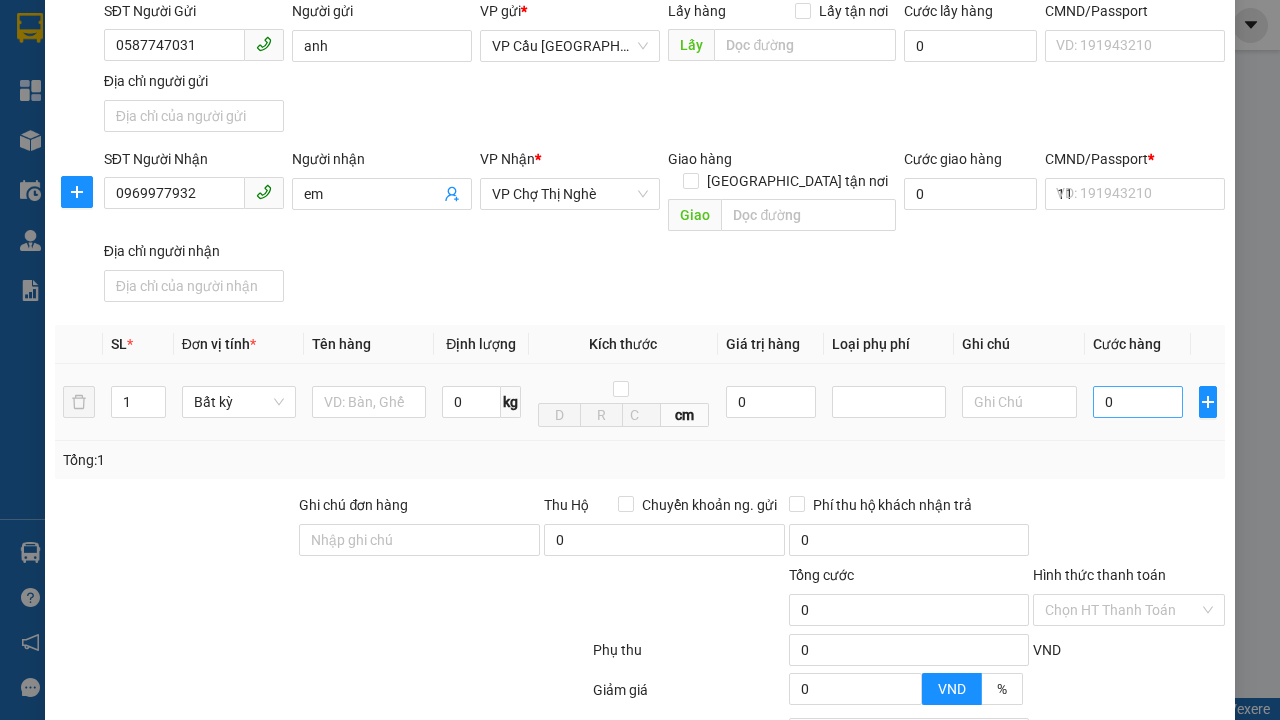 click on "SĐT Người Nhận 0969977932 Người nhận em VP Nhận  * VP Chợ Thị Nghè Giao hàng Giao tận nơi Giao Cước giao hàng 0 CMND/Passport  * 11 VD: [PASSPORT] Địa chỉ người nhận" at bounding box center [664, 229] 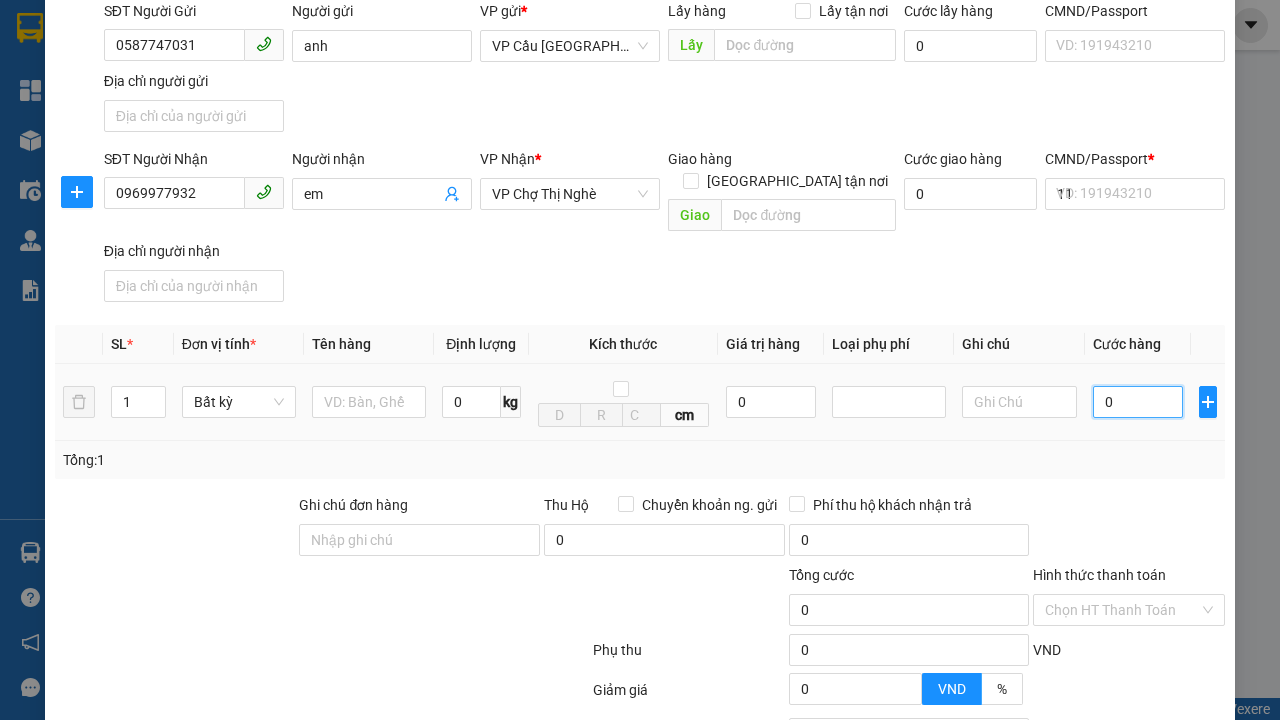 click on "0" at bounding box center (1138, 402) 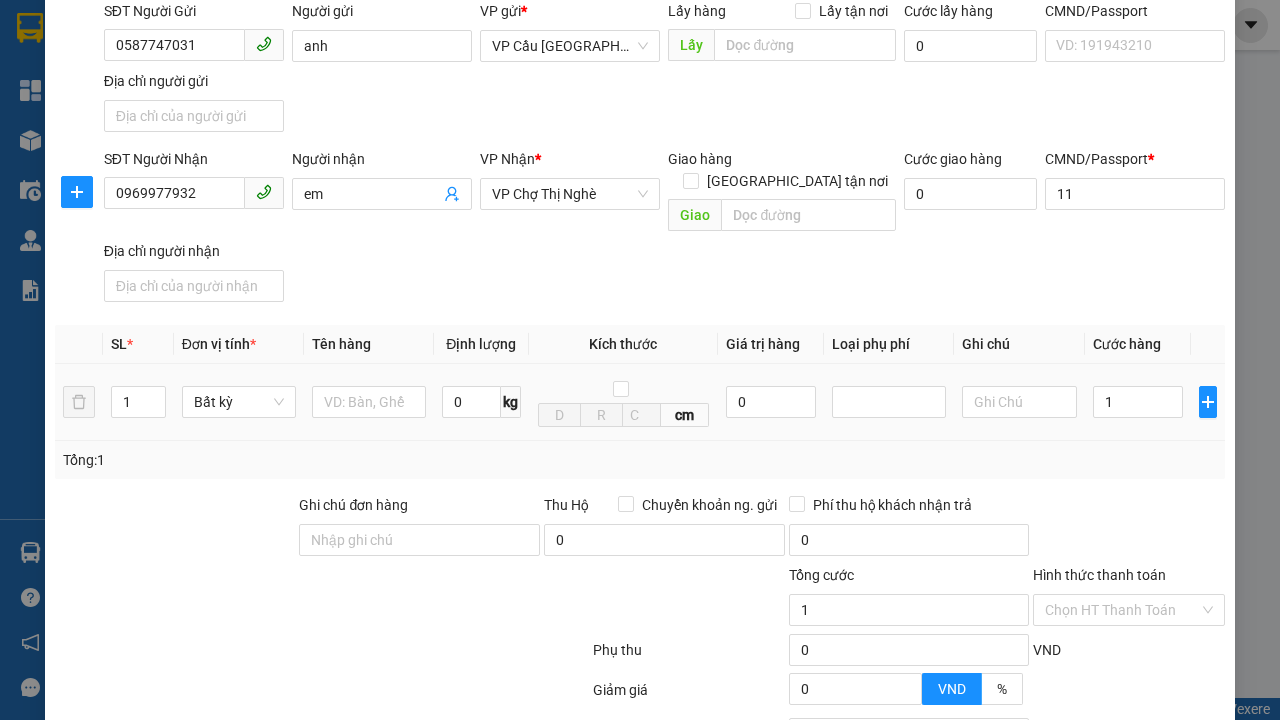 click on "Ghi chú" at bounding box center [1019, 344] 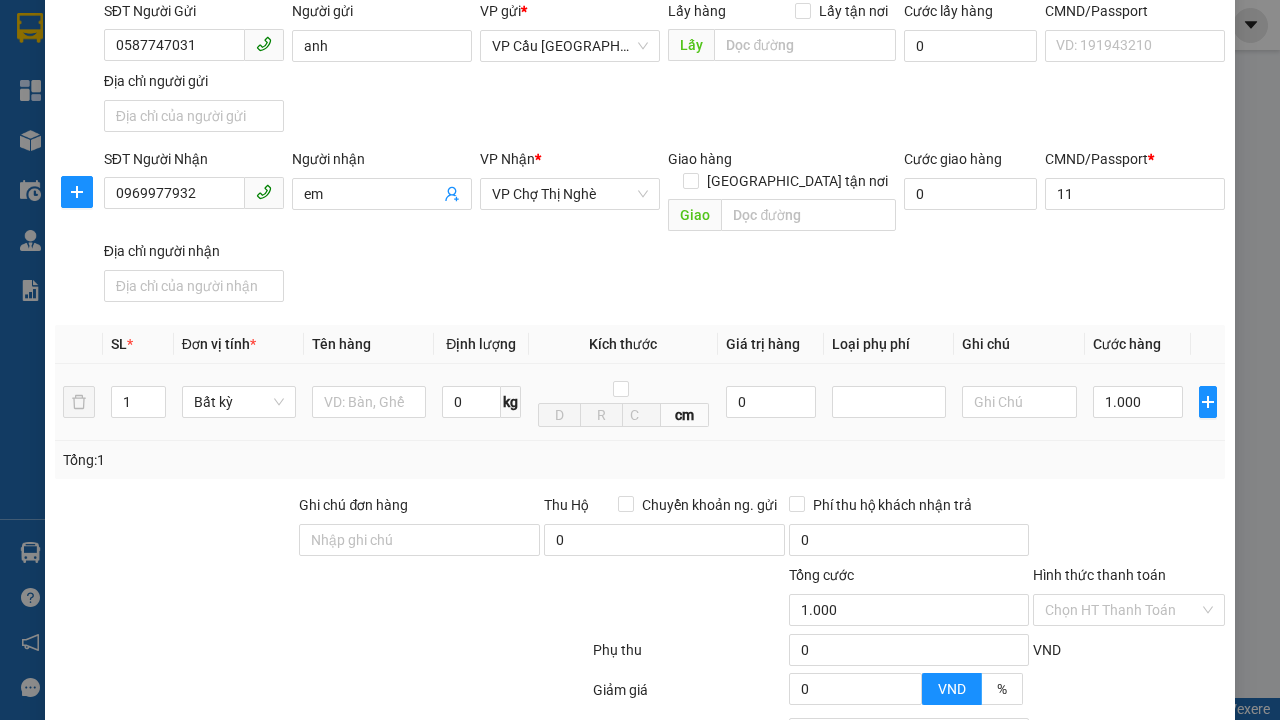 click on "[PERSON_NAME]" at bounding box center [1027, 847] 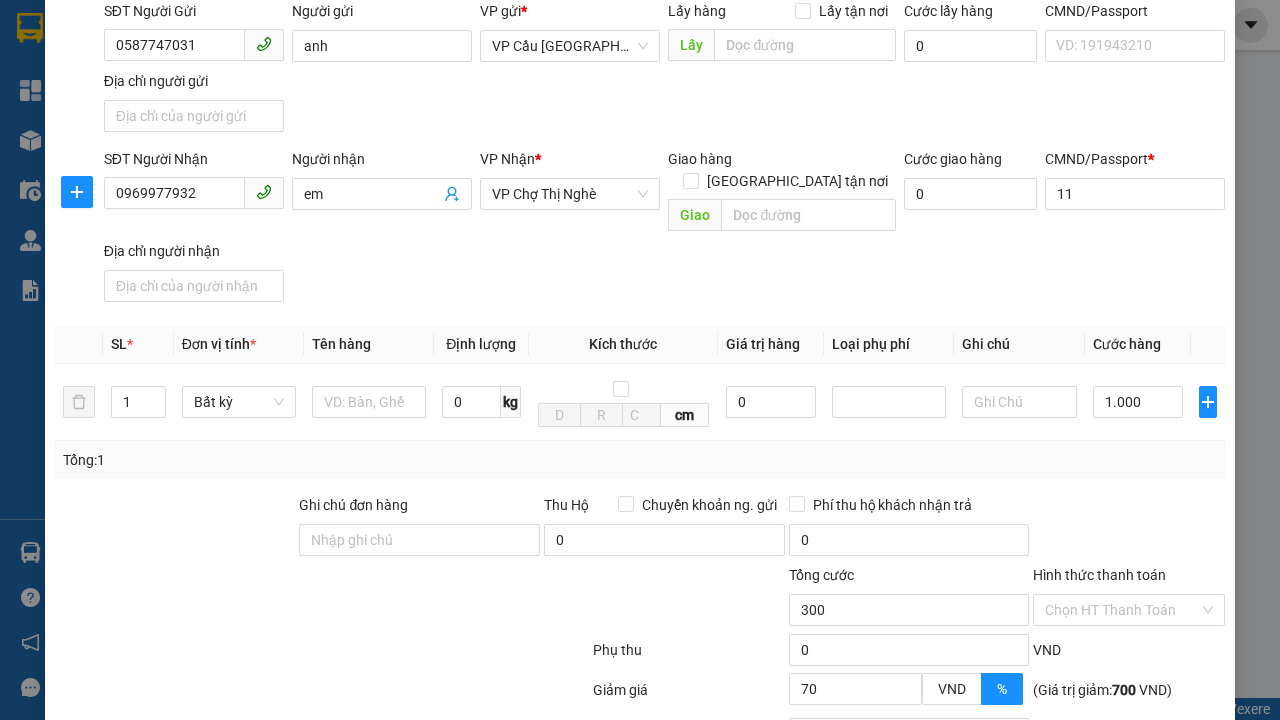 click 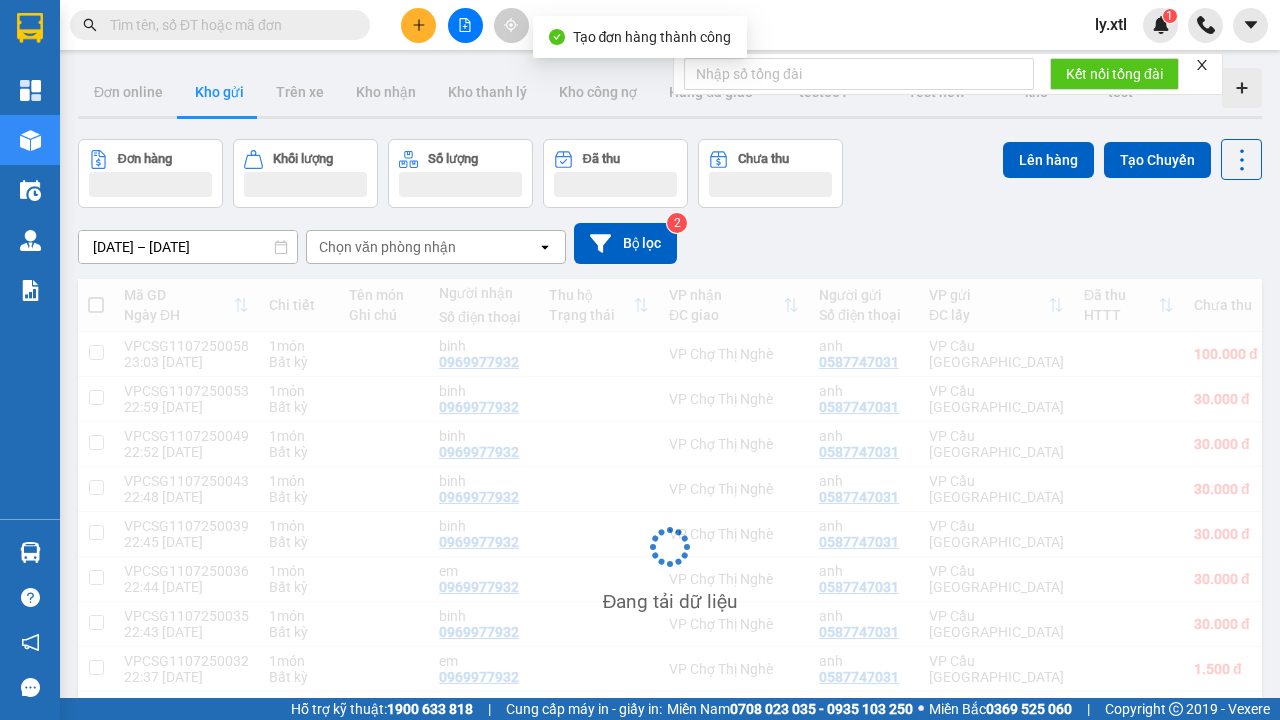 scroll, scrollTop: 3, scrollLeft: 0, axis: vertical 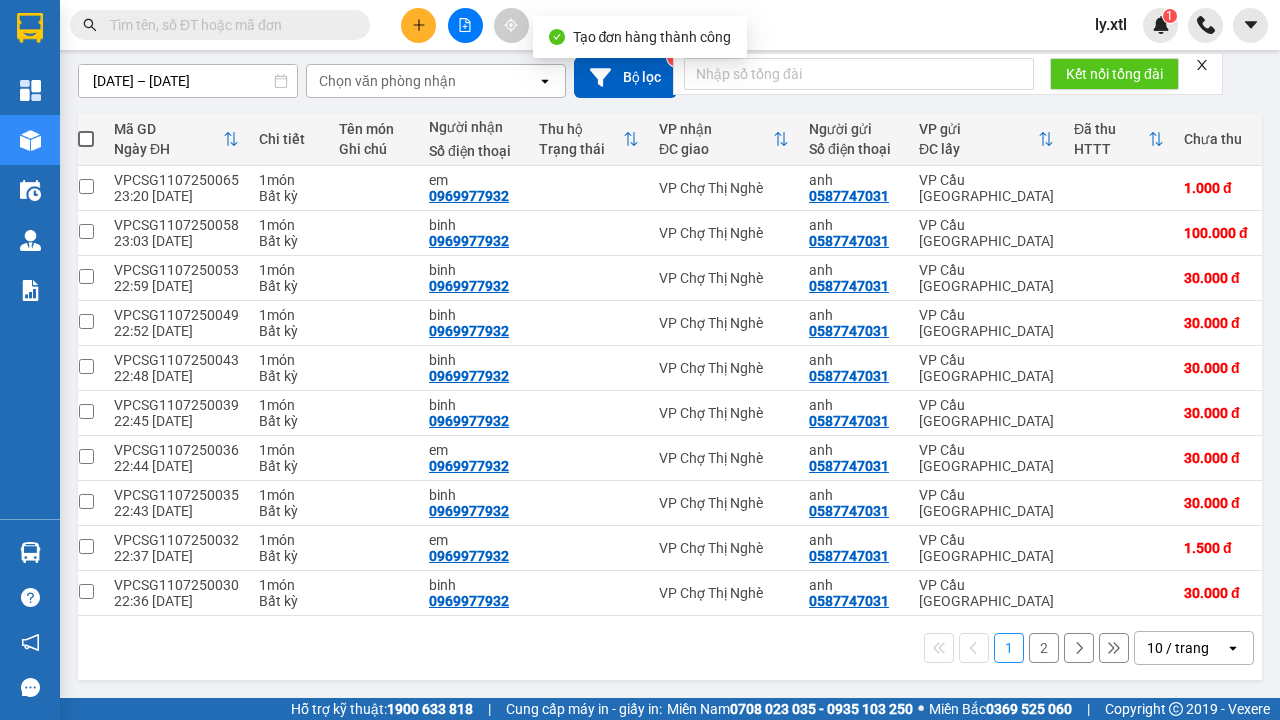 click at bounding box center (86, 186) 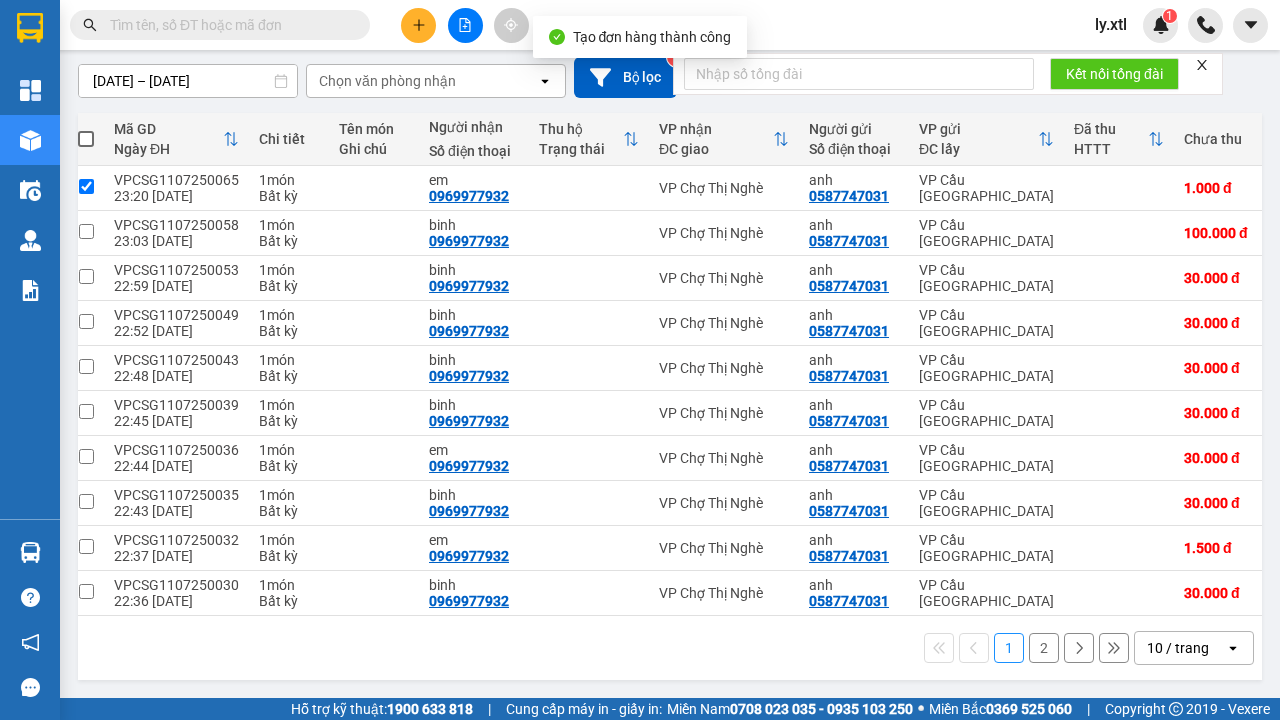 checkbox on "true" 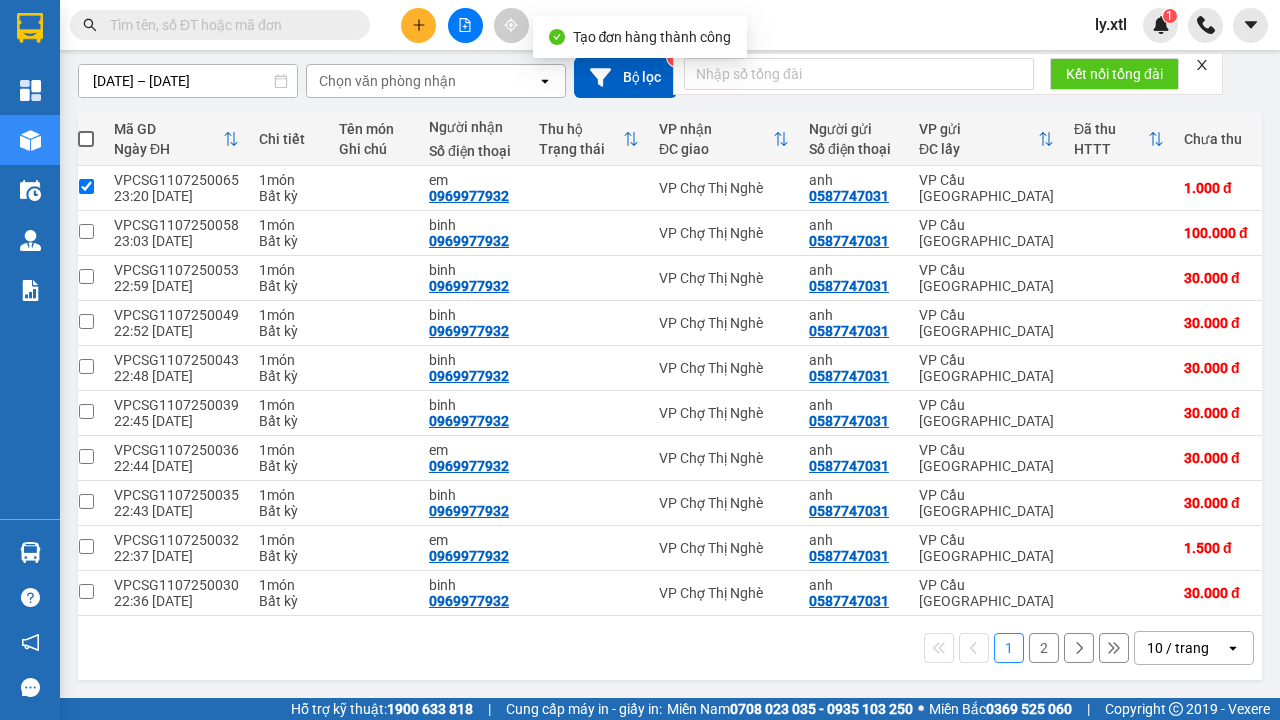 click on "Lên hàng" at bounding box center [1048, -9] 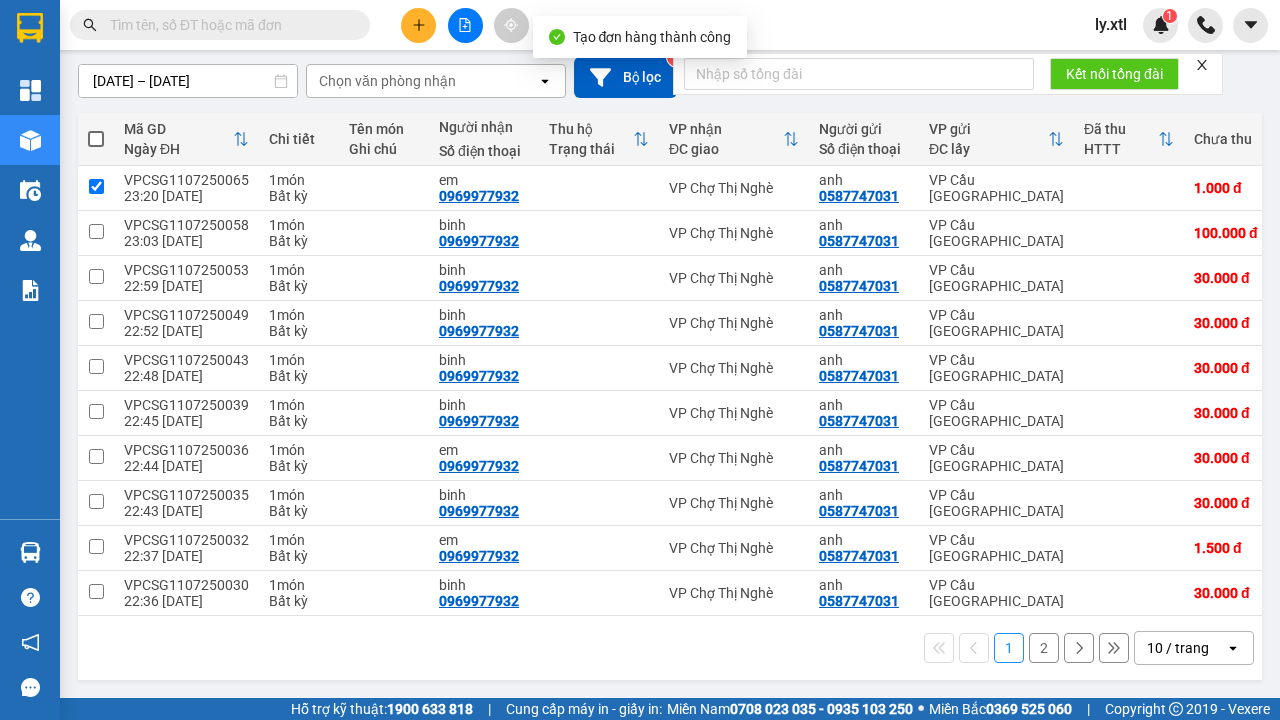 scroll, scrollTop: 0, scrollLeft: 0, axis: both 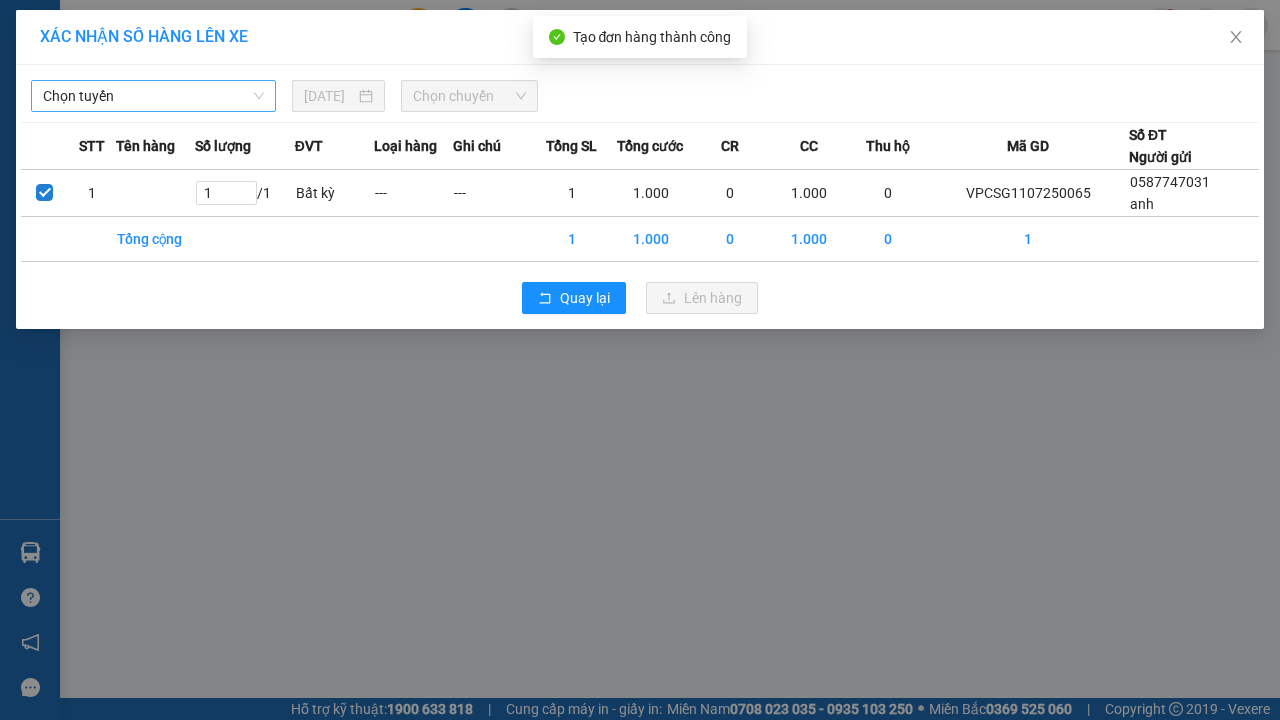 click on "Chọn tuyến" at bounding box center [153, 96] 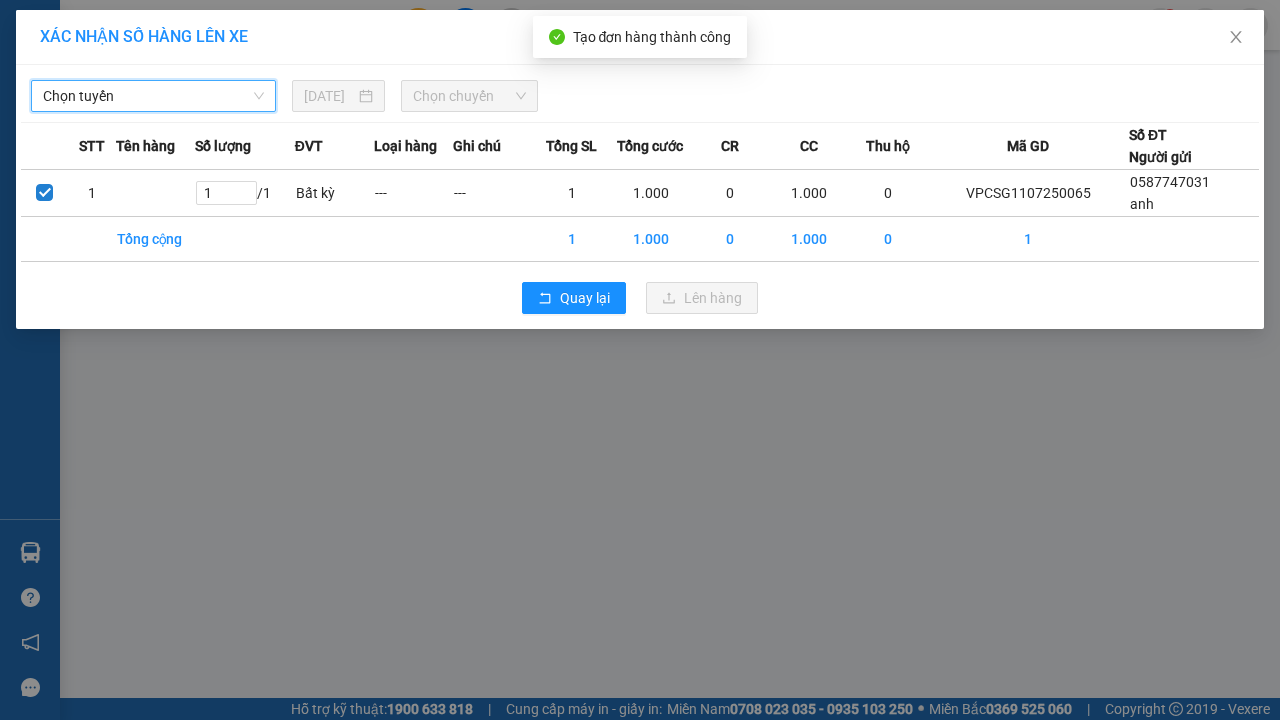 click on "[DATE]" at bounding box center [329, 96] 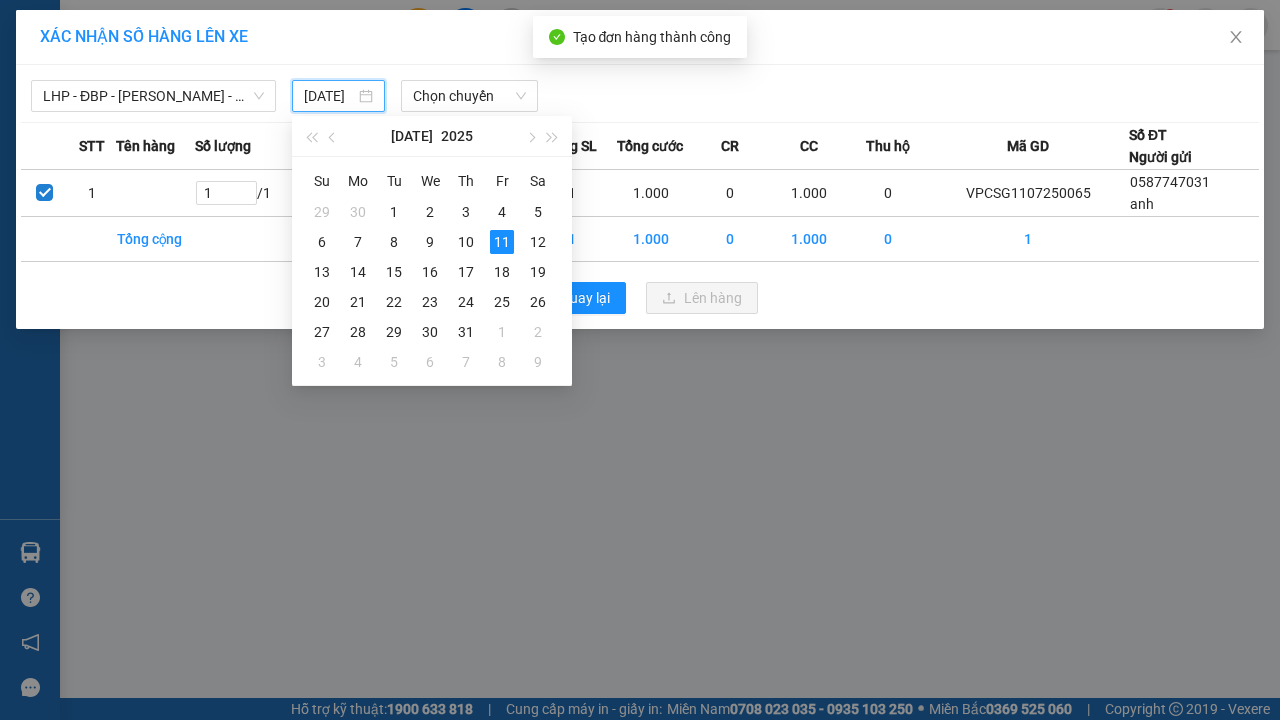 click on "11" at bounding box center [502, 242] 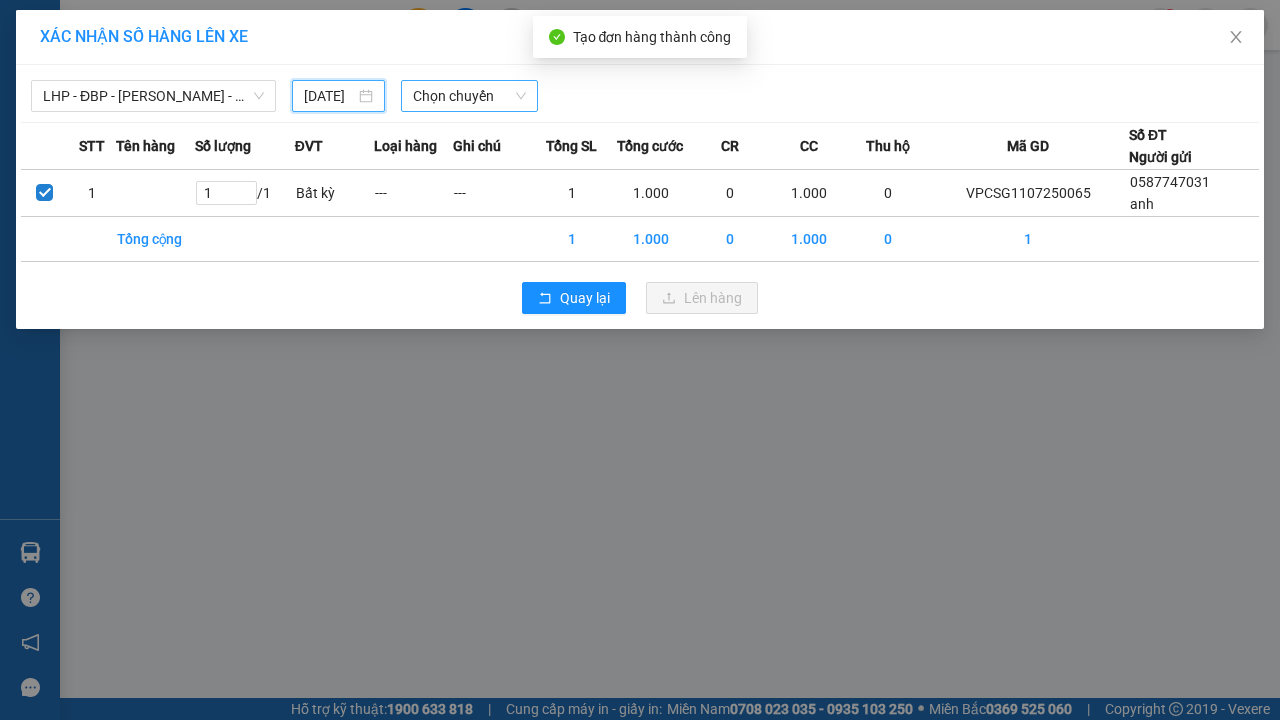 click on "Chọn chuyến" at bounding box center (469, 96) 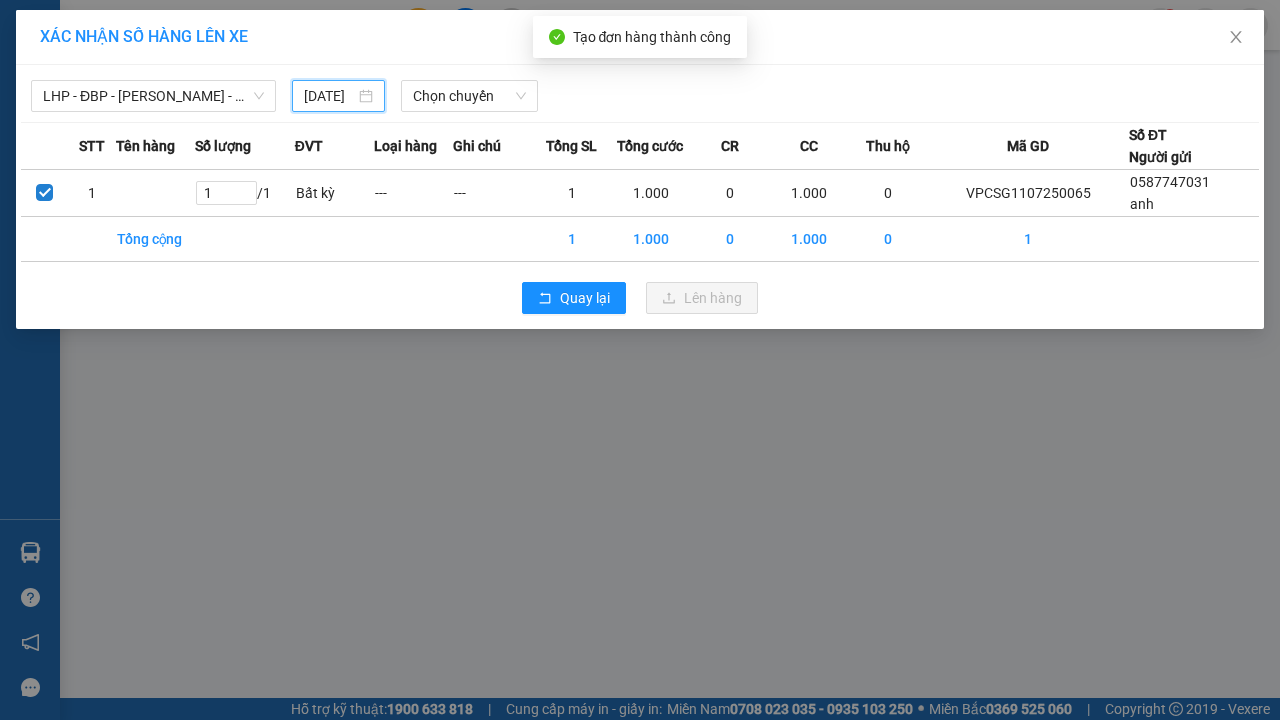 click on "Lên hàng" at bounding box center [713, 298] 